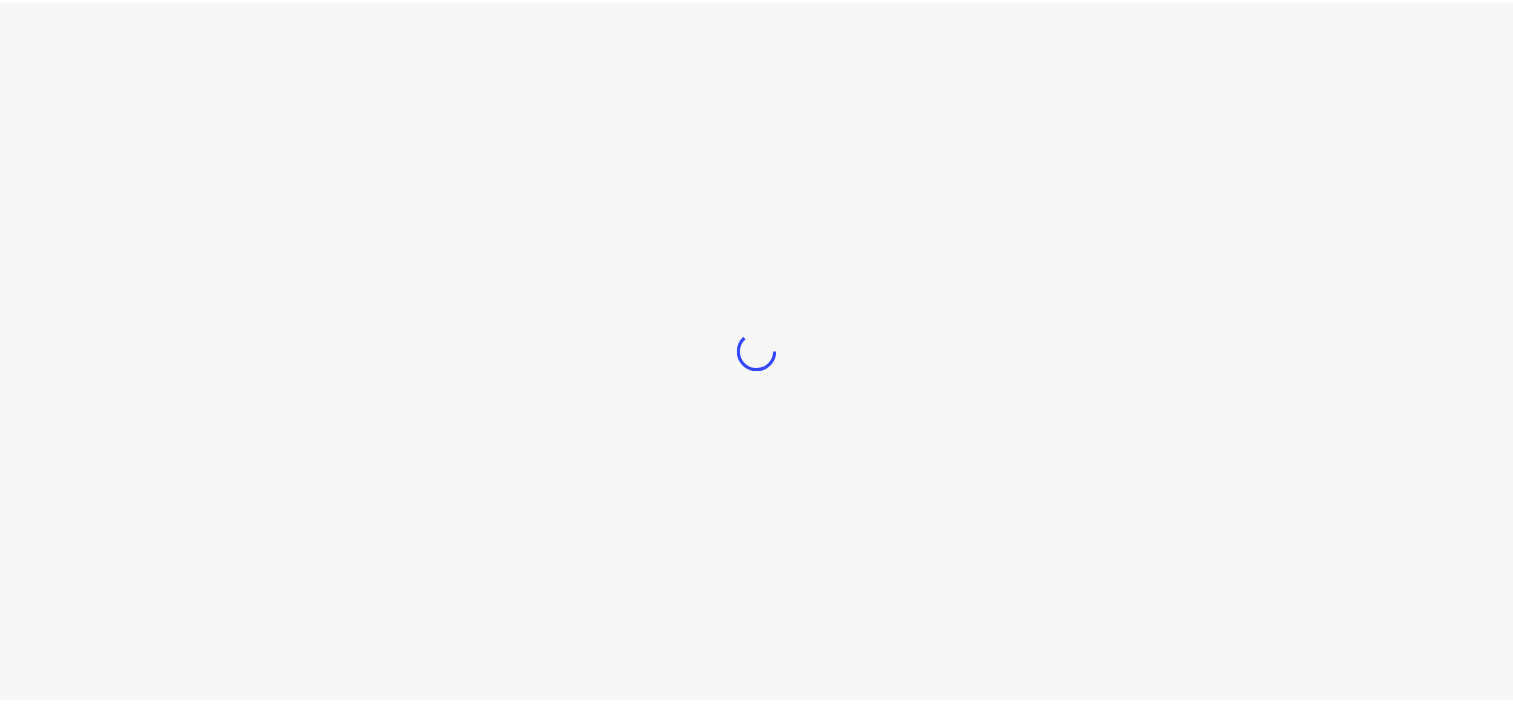 scroll, scrollTop: 0, scrollLeft: 0, axis: both 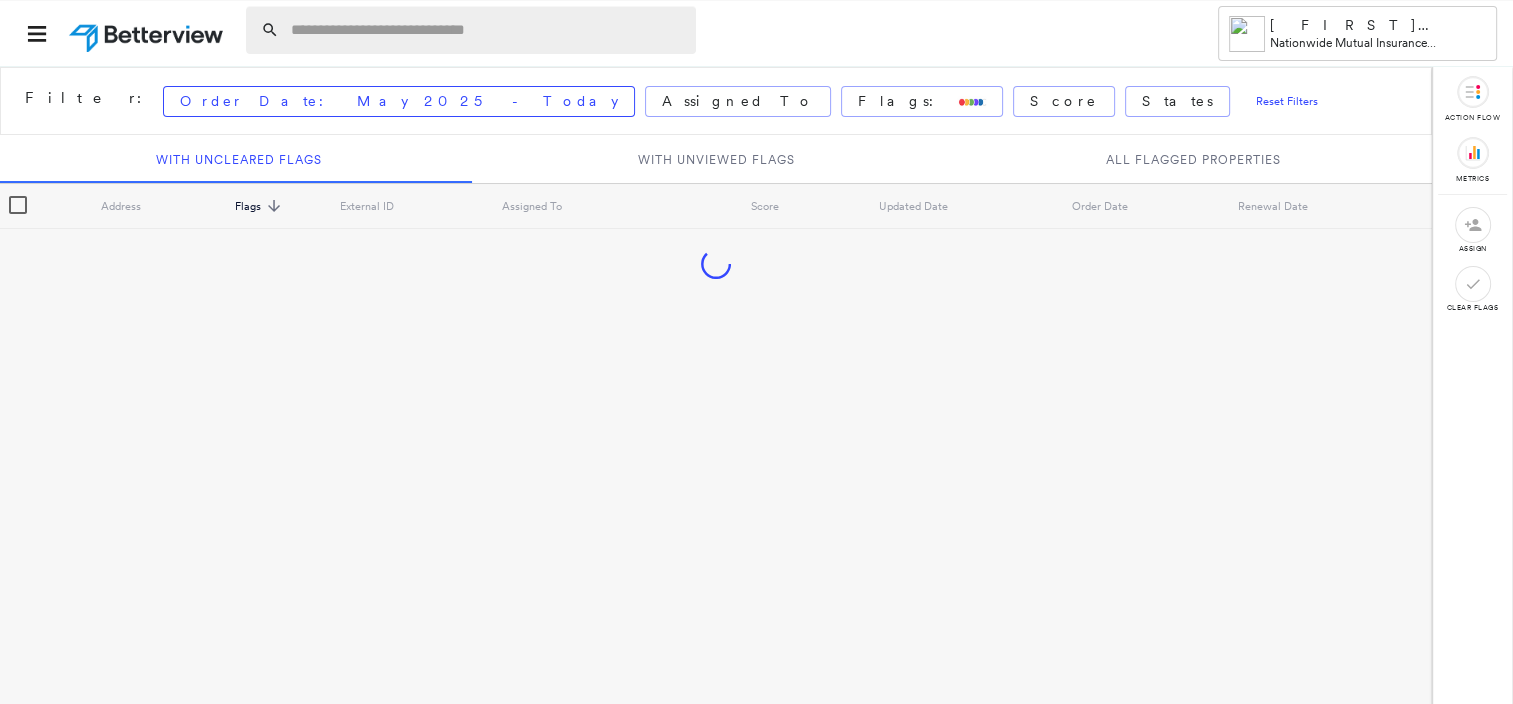 click at bounding box center (487, 30) 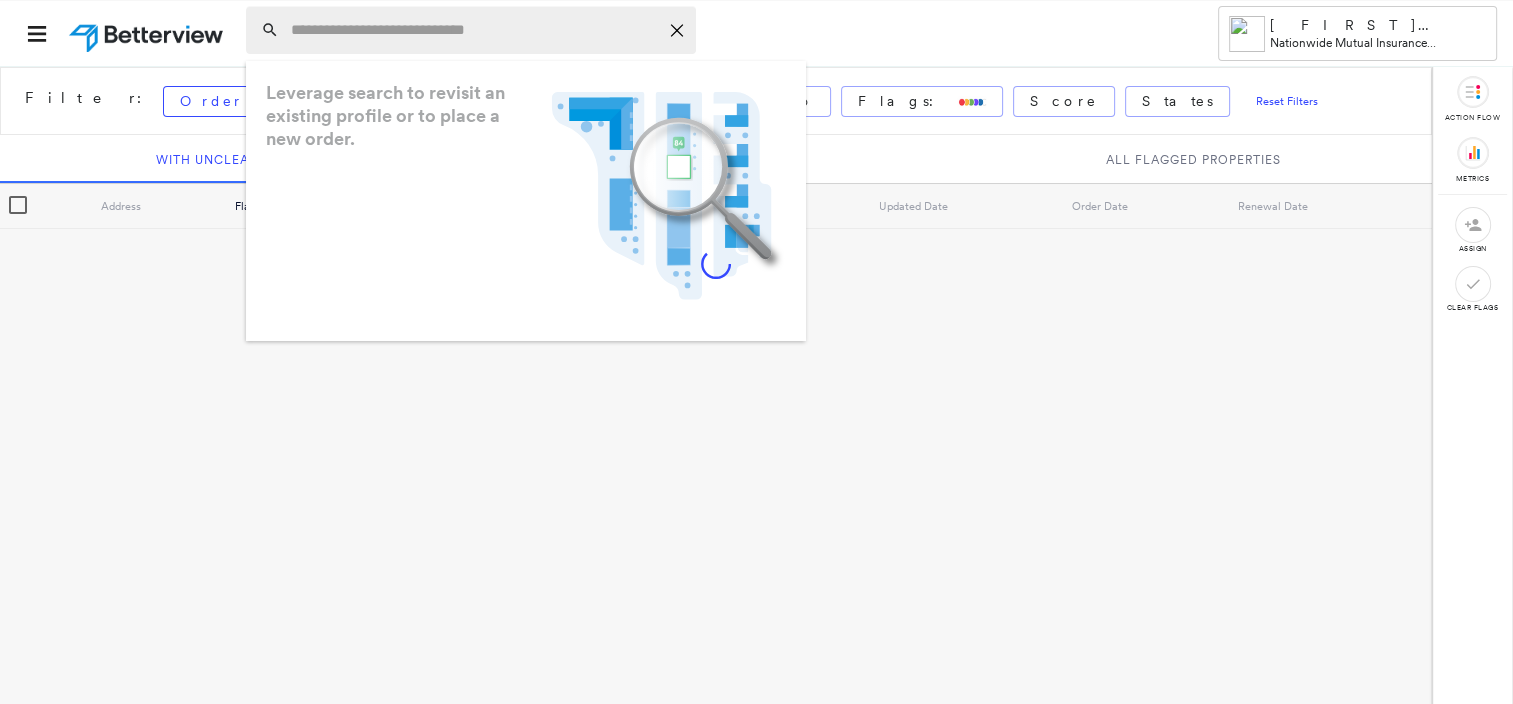 paste on "**********" 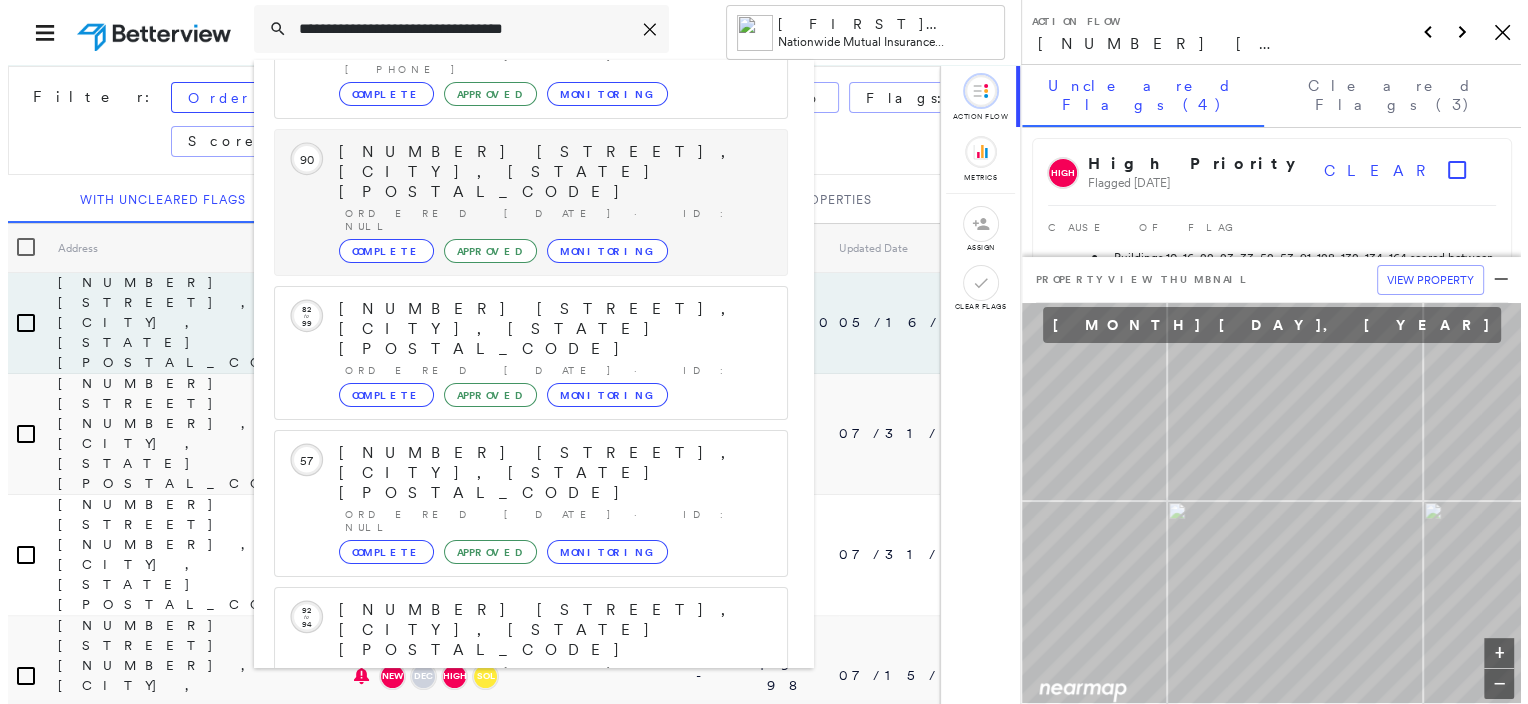 scroll, scrollTop: 208, scrollLeft: 0, axis: vertical 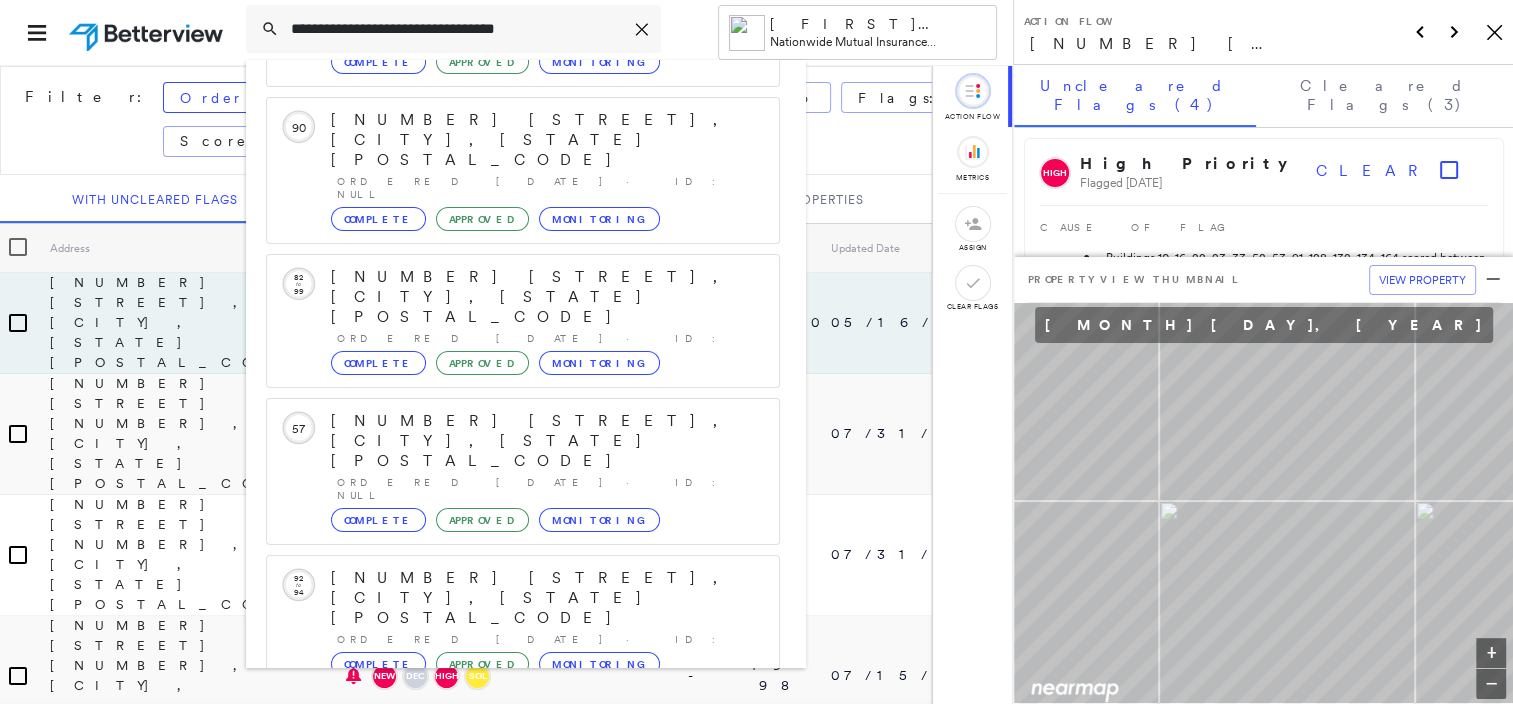 type on "**********" 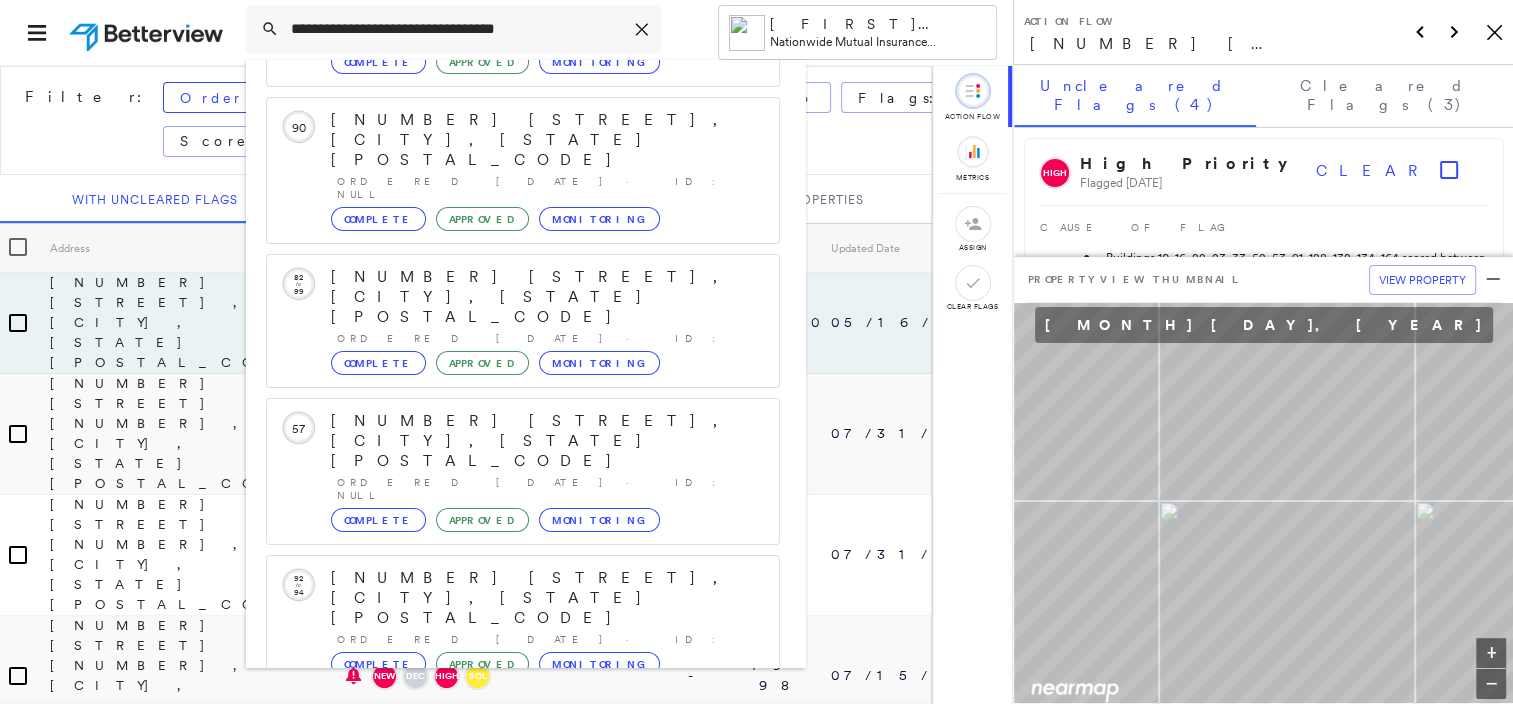 click 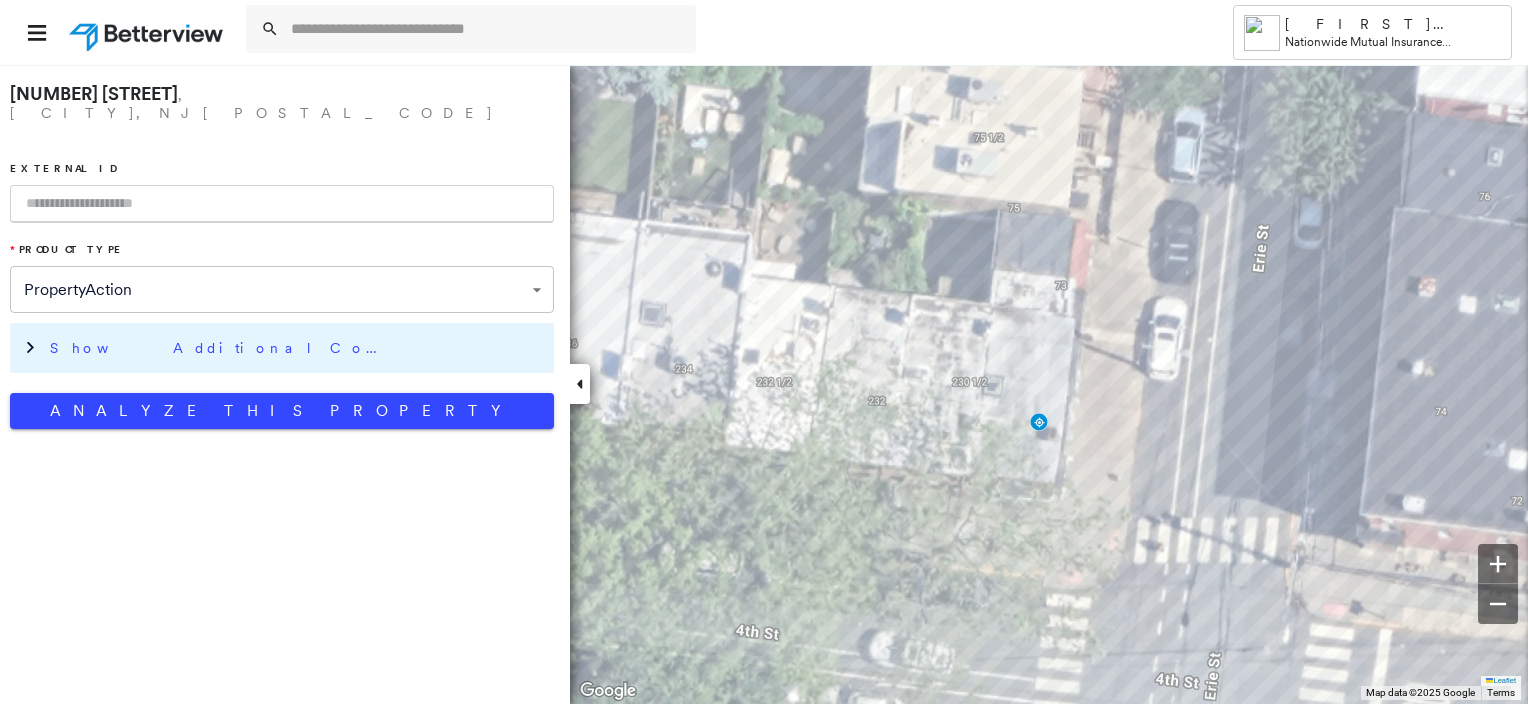 click on "Show Additional Company Data" at bounding box center [220, 348] 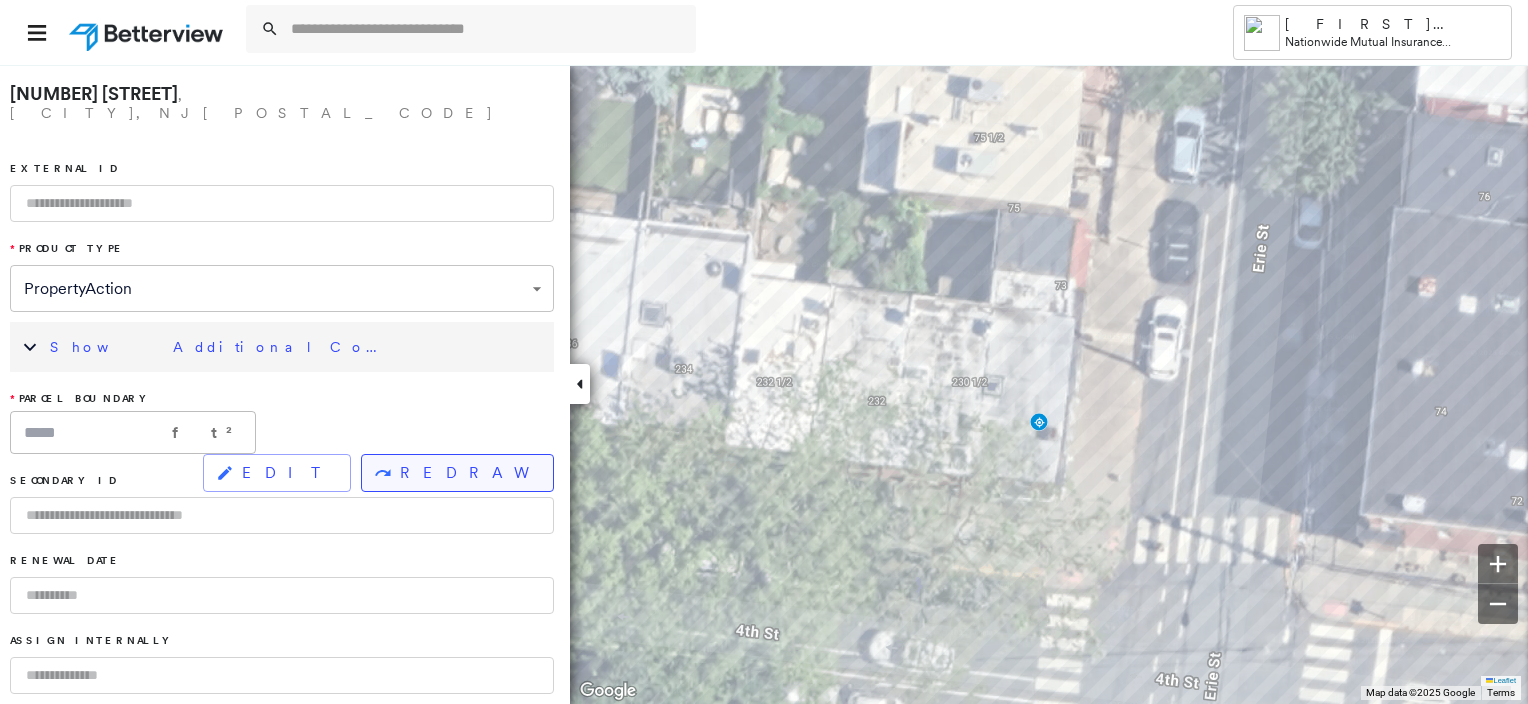 click on "REDRAW" at bounding box center [468, 473] 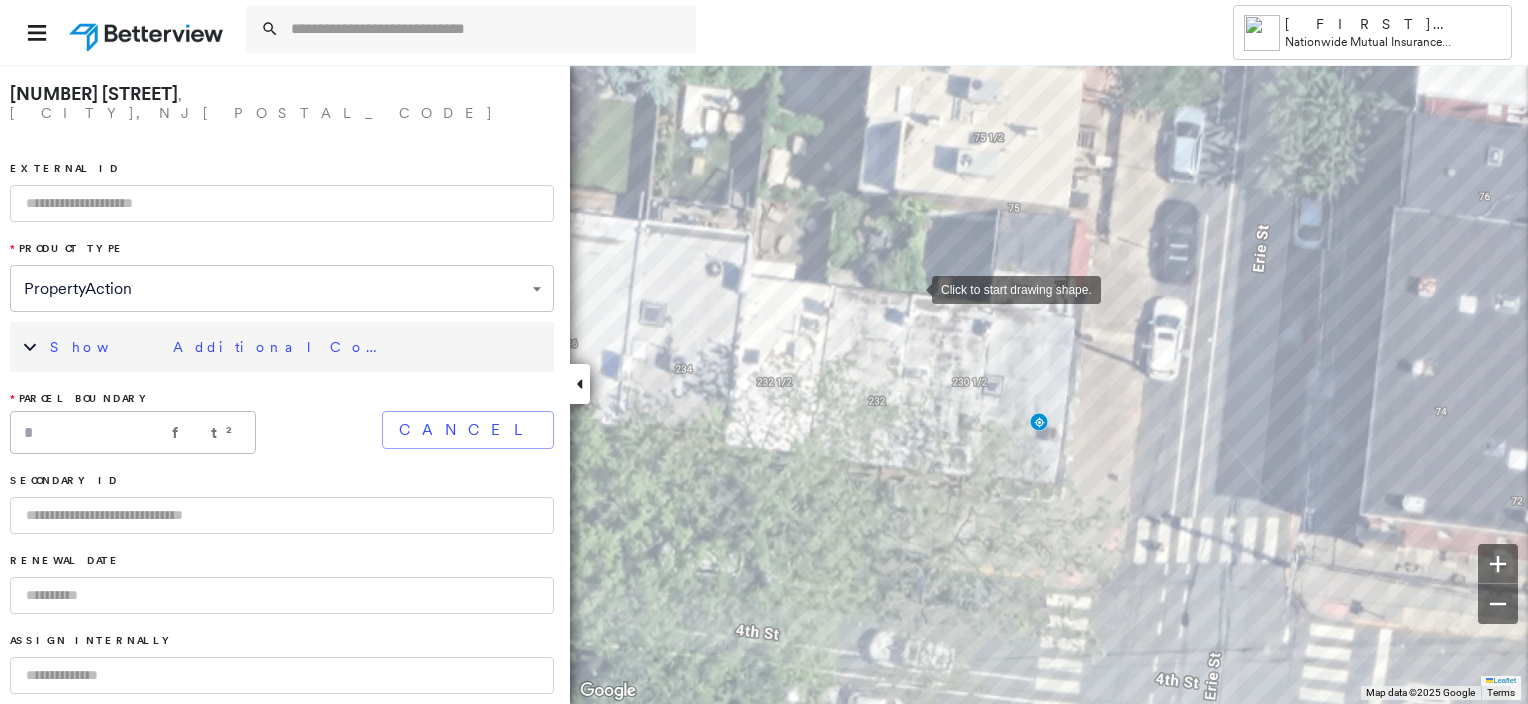 click at bounding box center (912, 288) 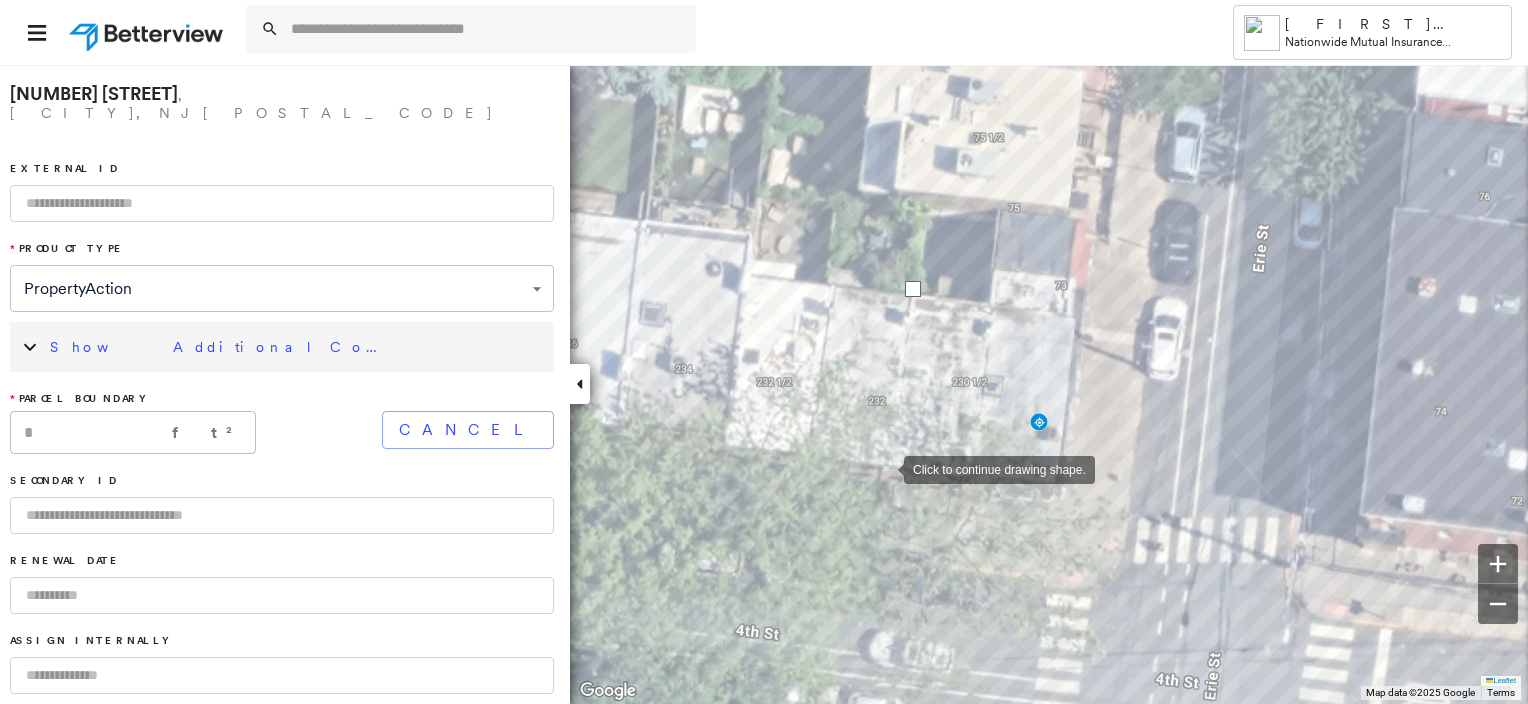 click at bounding box center [884, 468] 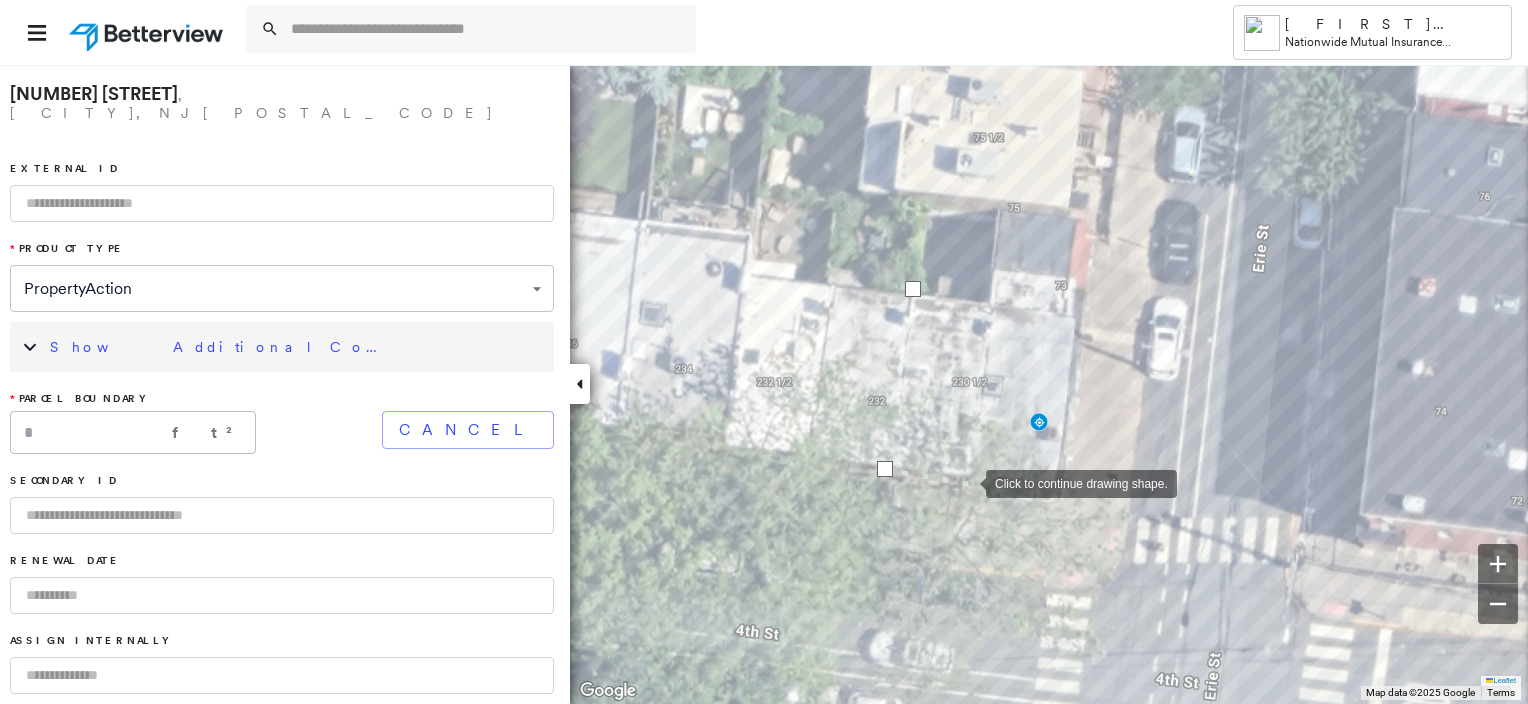 click at bounding box center [966, 482] 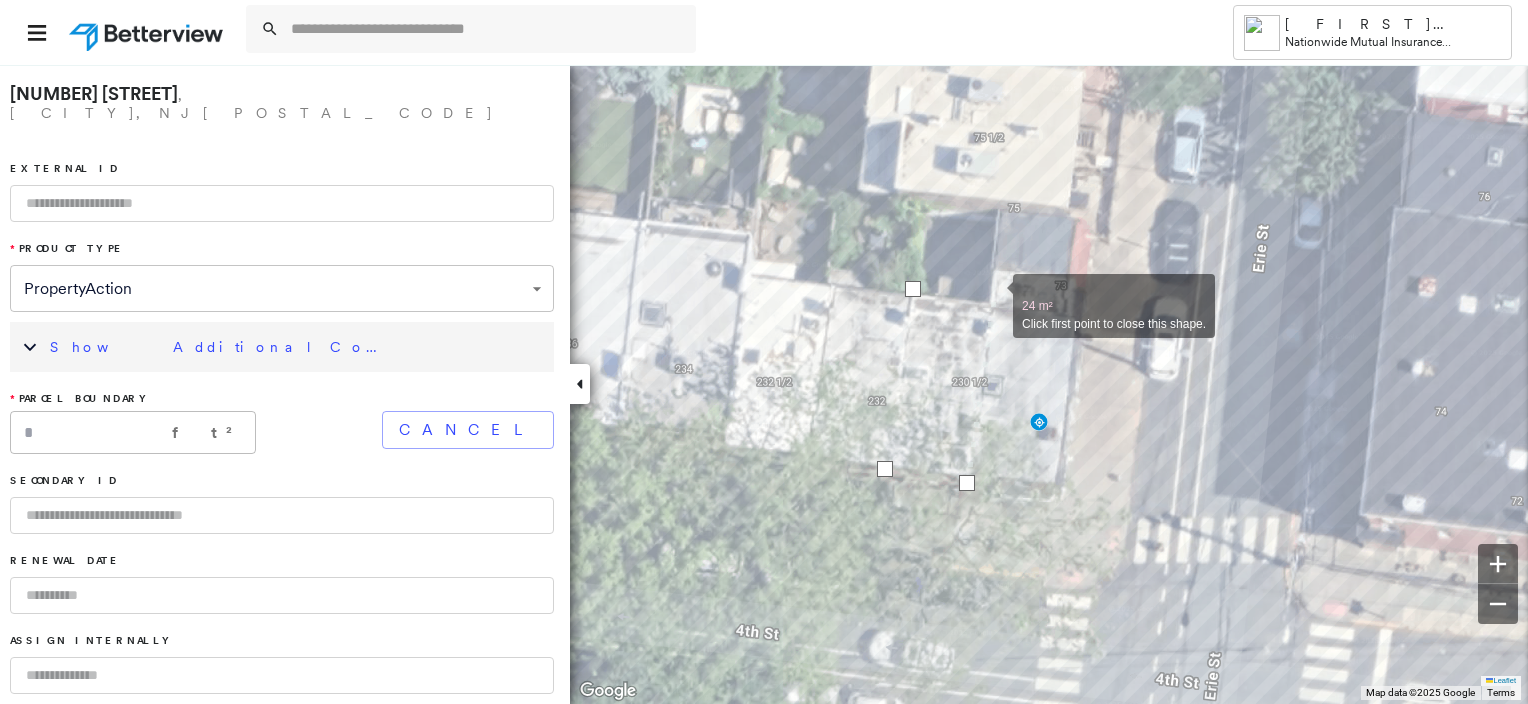 click at bounding box center [993, 295] 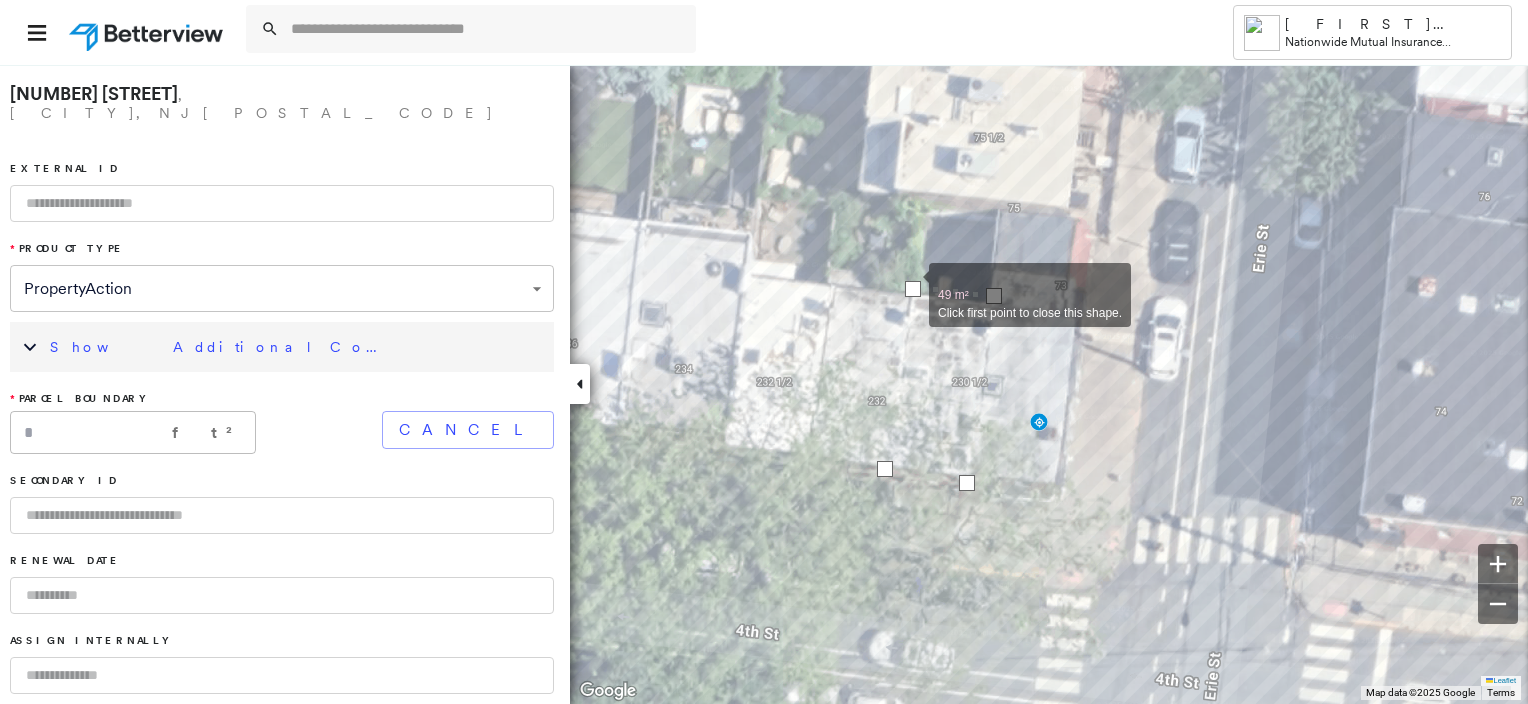 click at bounding box center [913, 289] 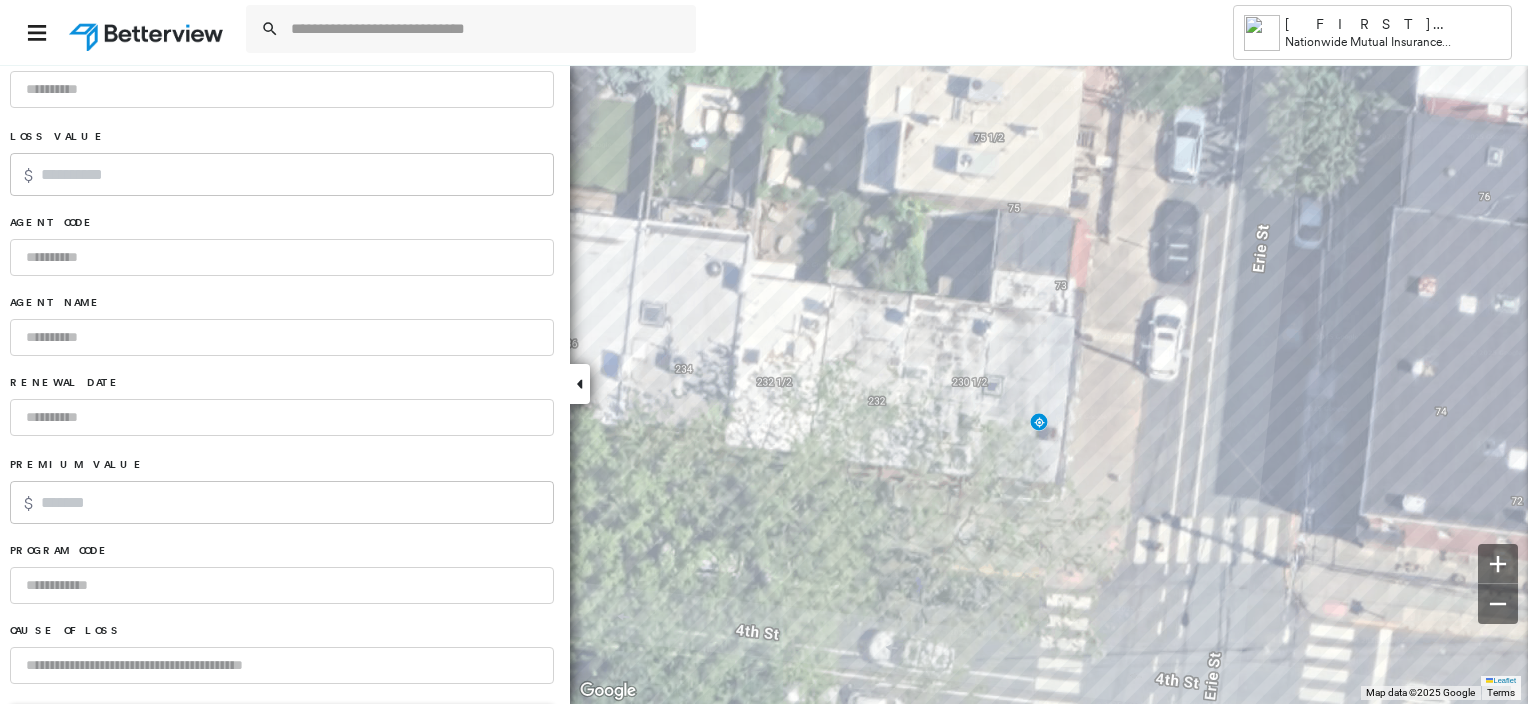 scroll, scrollTop: 1336, scrollLeft: 0, axis: vertical 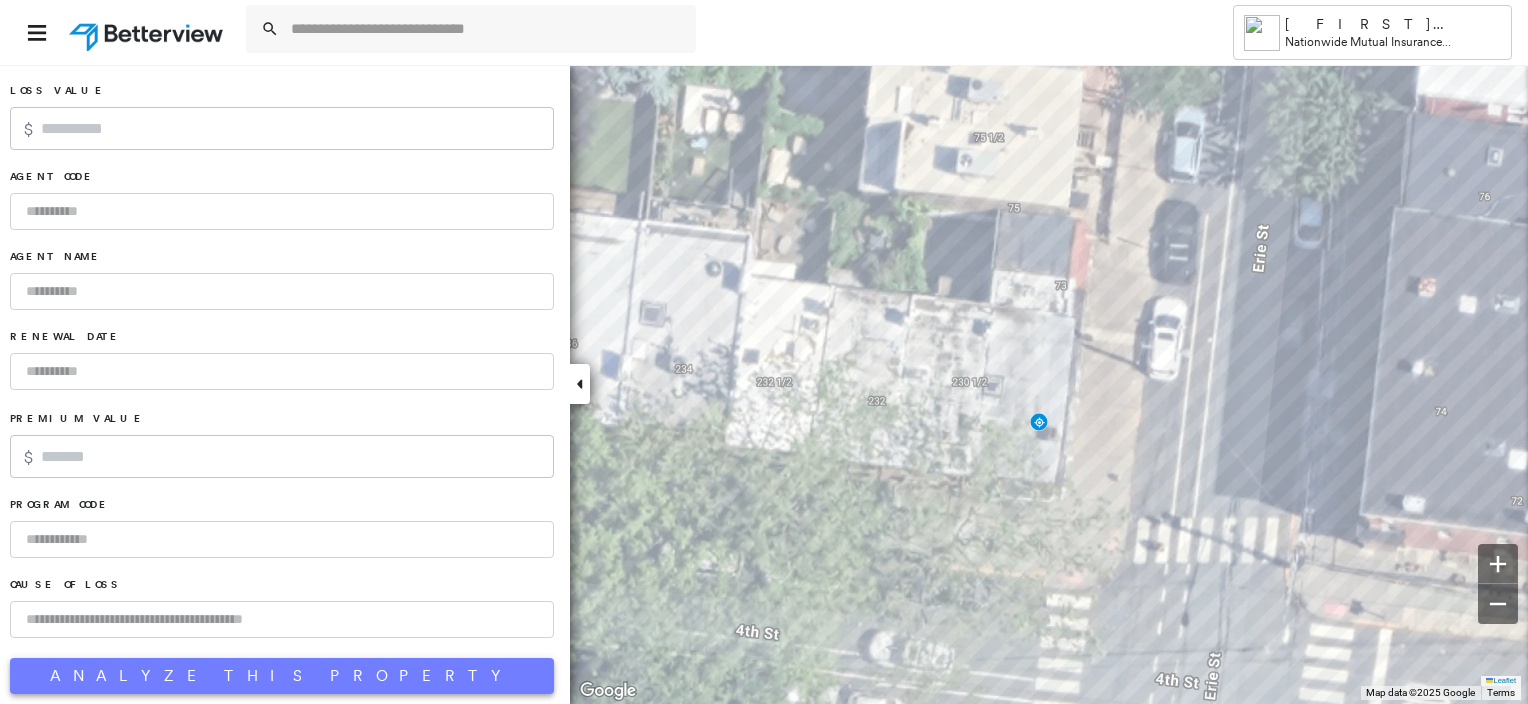 click on "Analyze This Property" at bounding box center [282, 676] 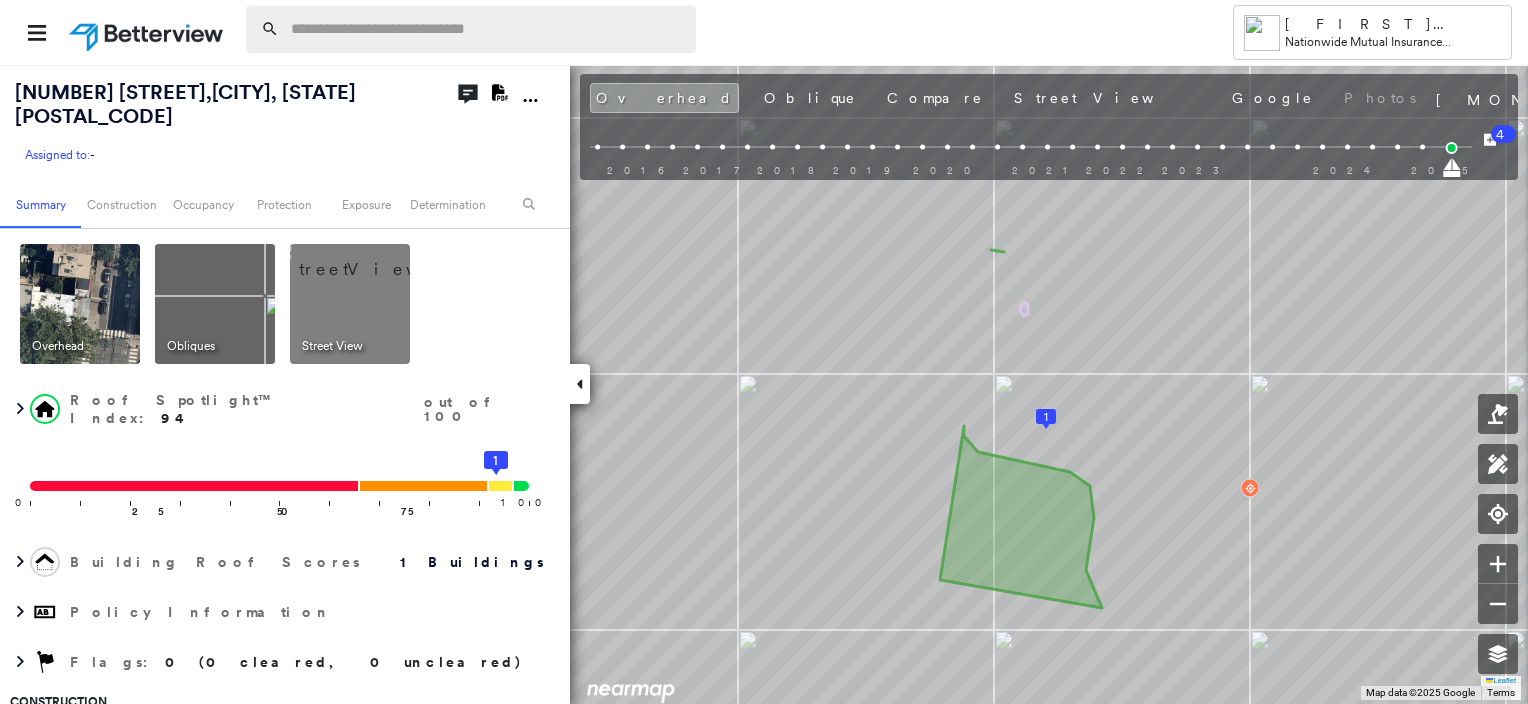 click at bounding box center [487, 29] 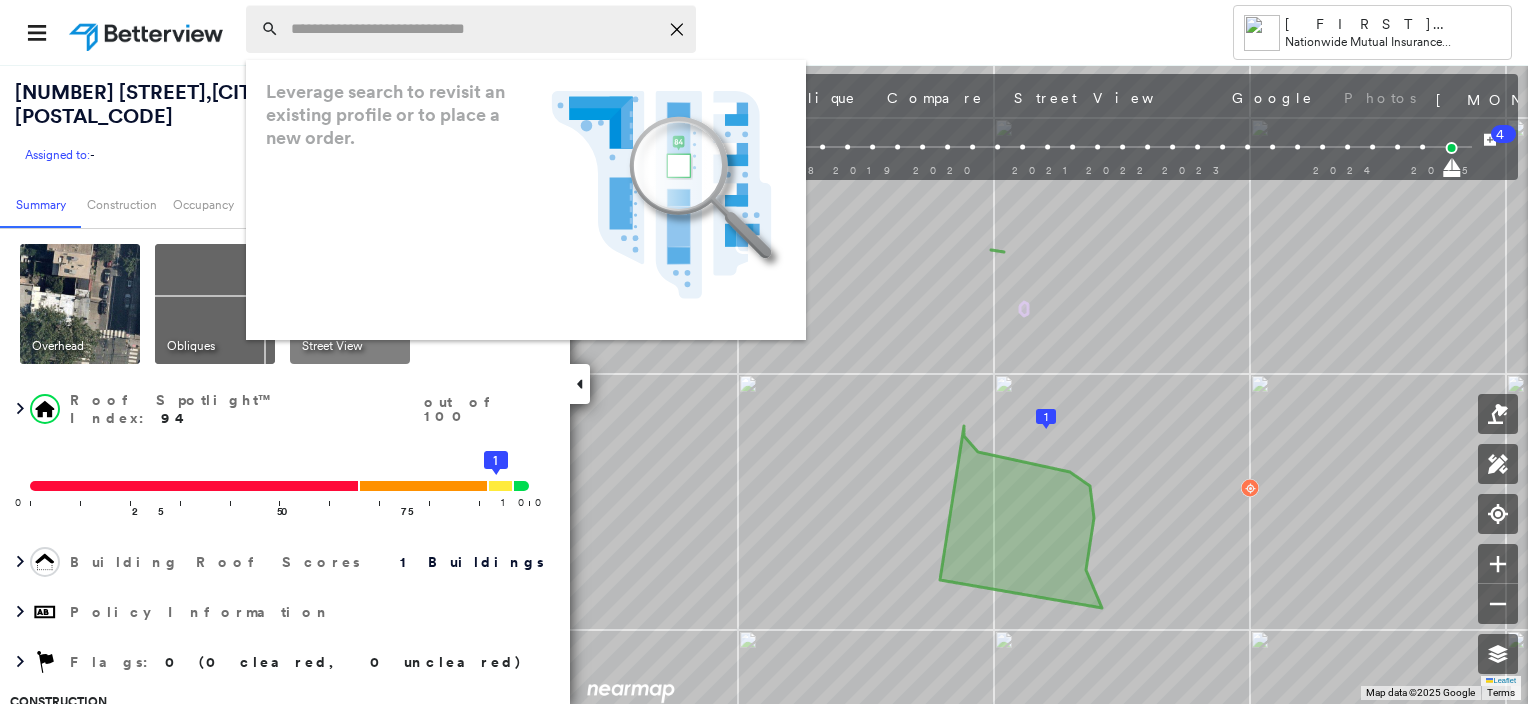 paste on "**********" 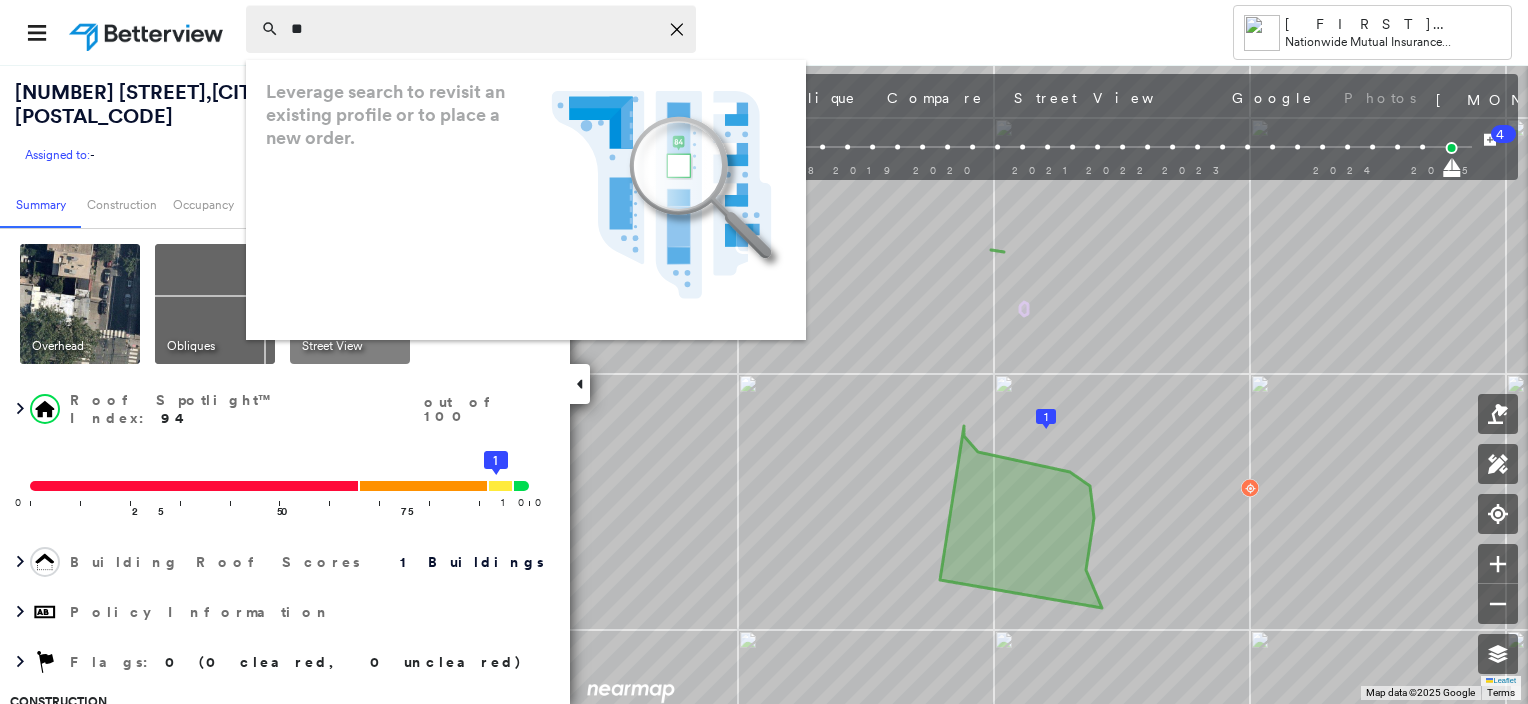 type on "*" 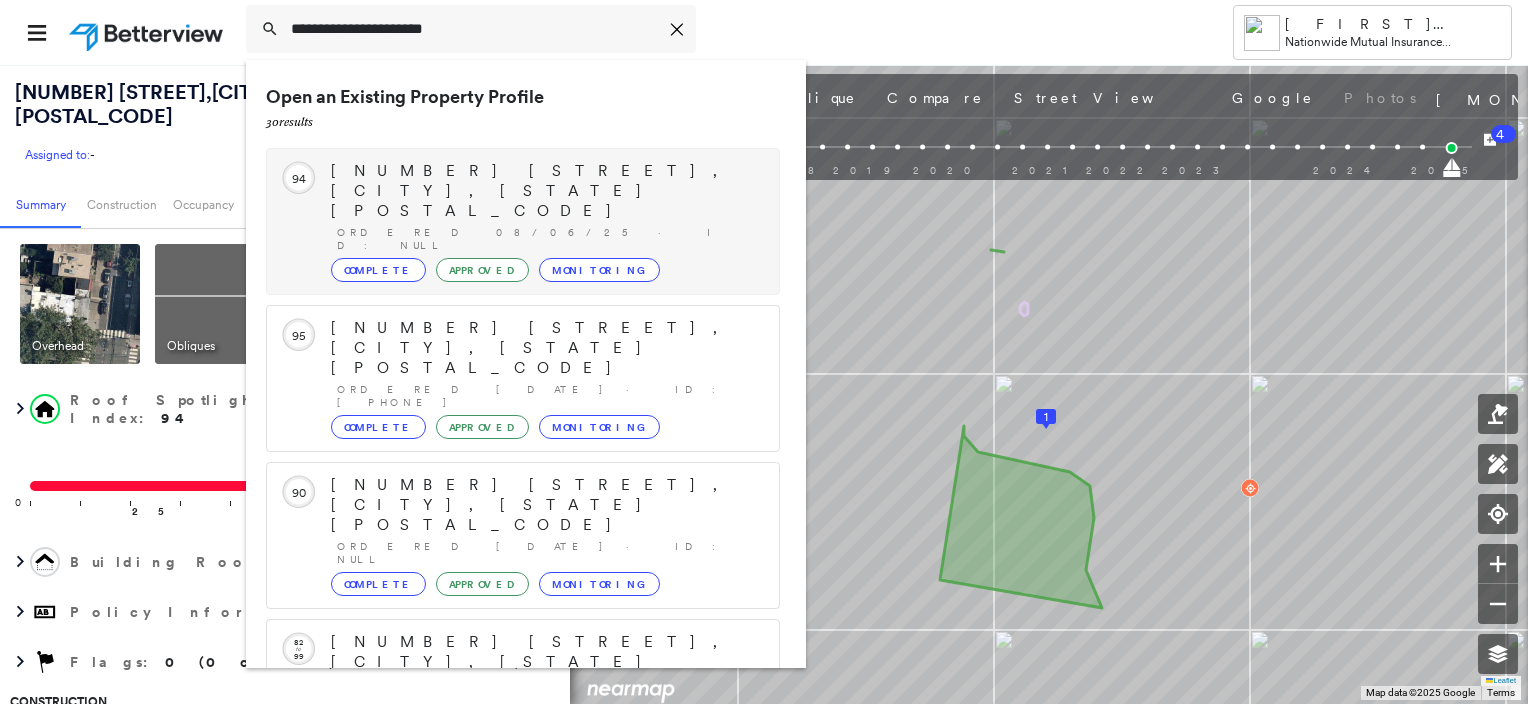 scroll, scrollTop: 208, scrollLeft: 0, axis: vertical 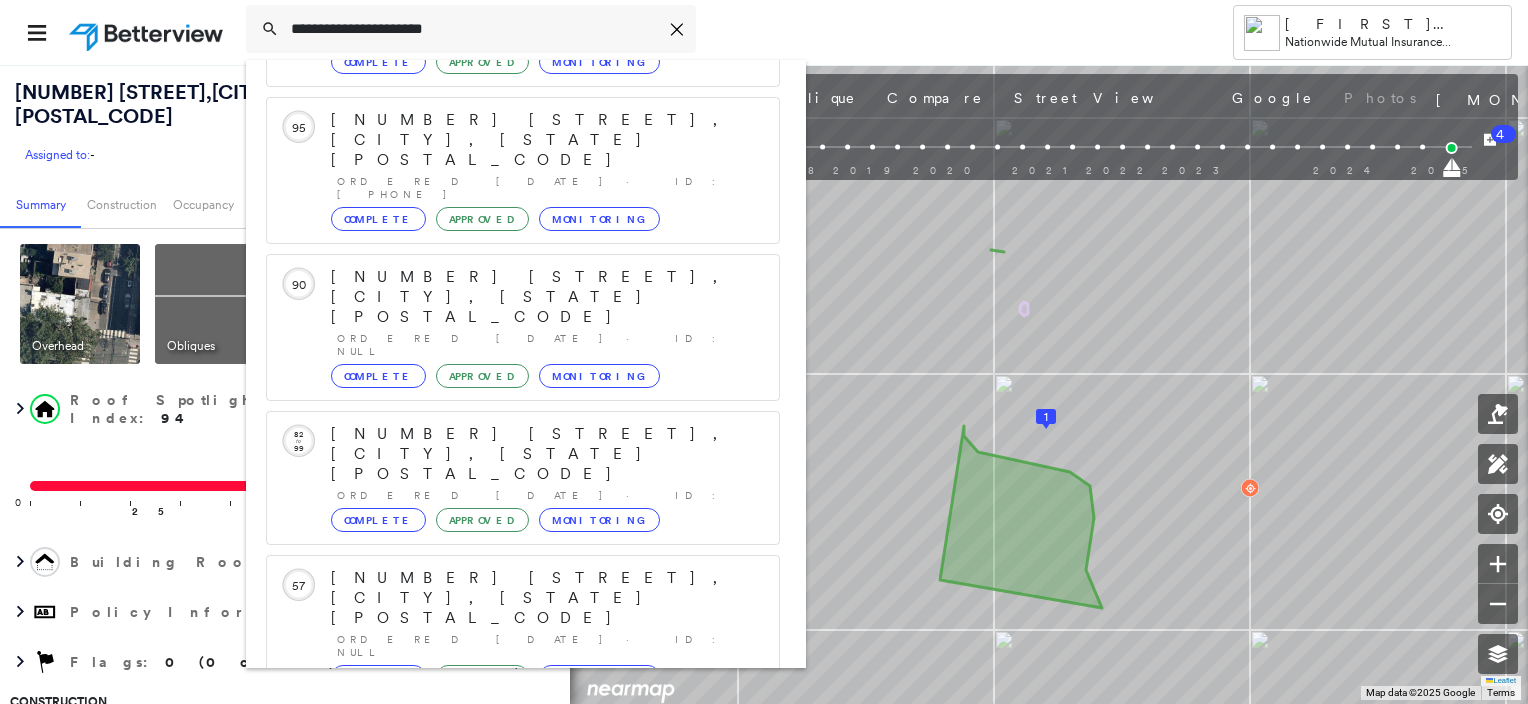 type on "**********" 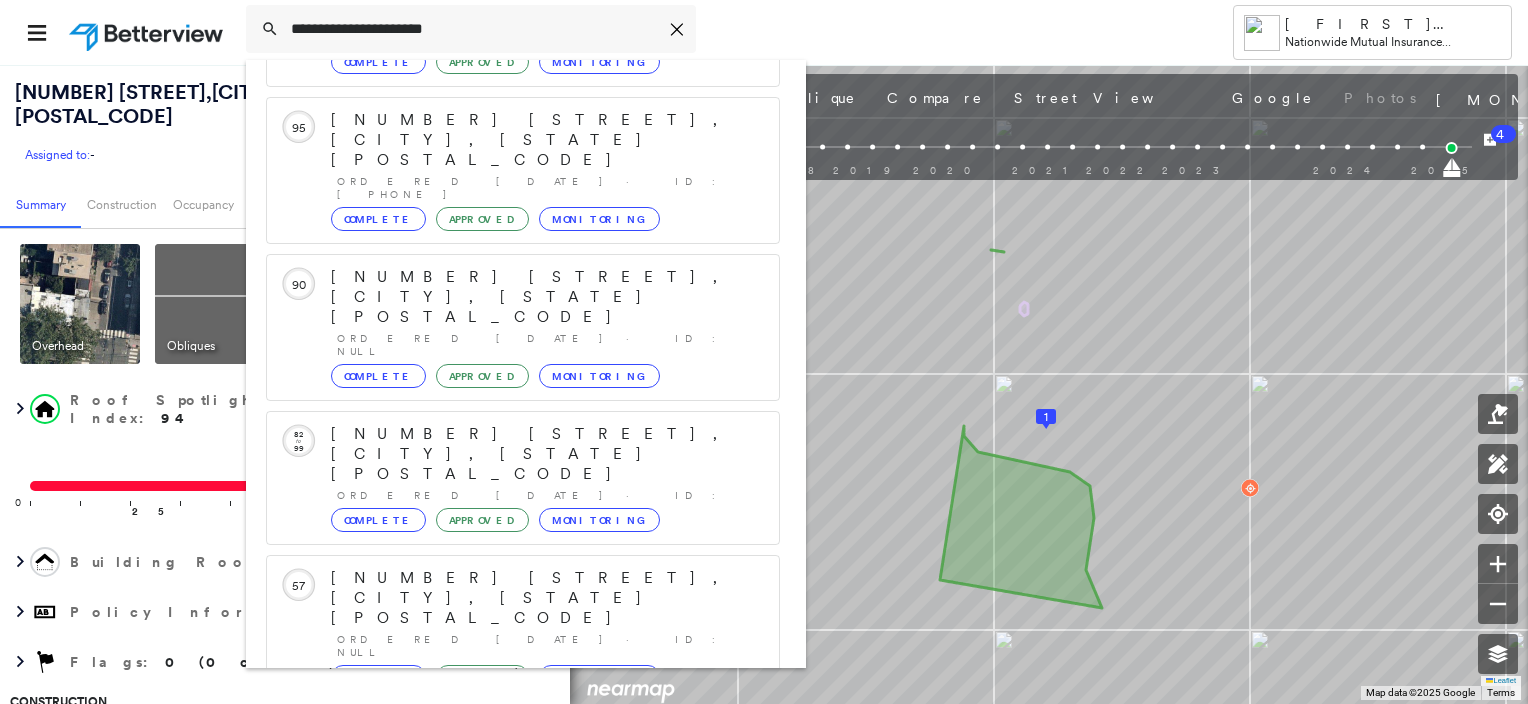click 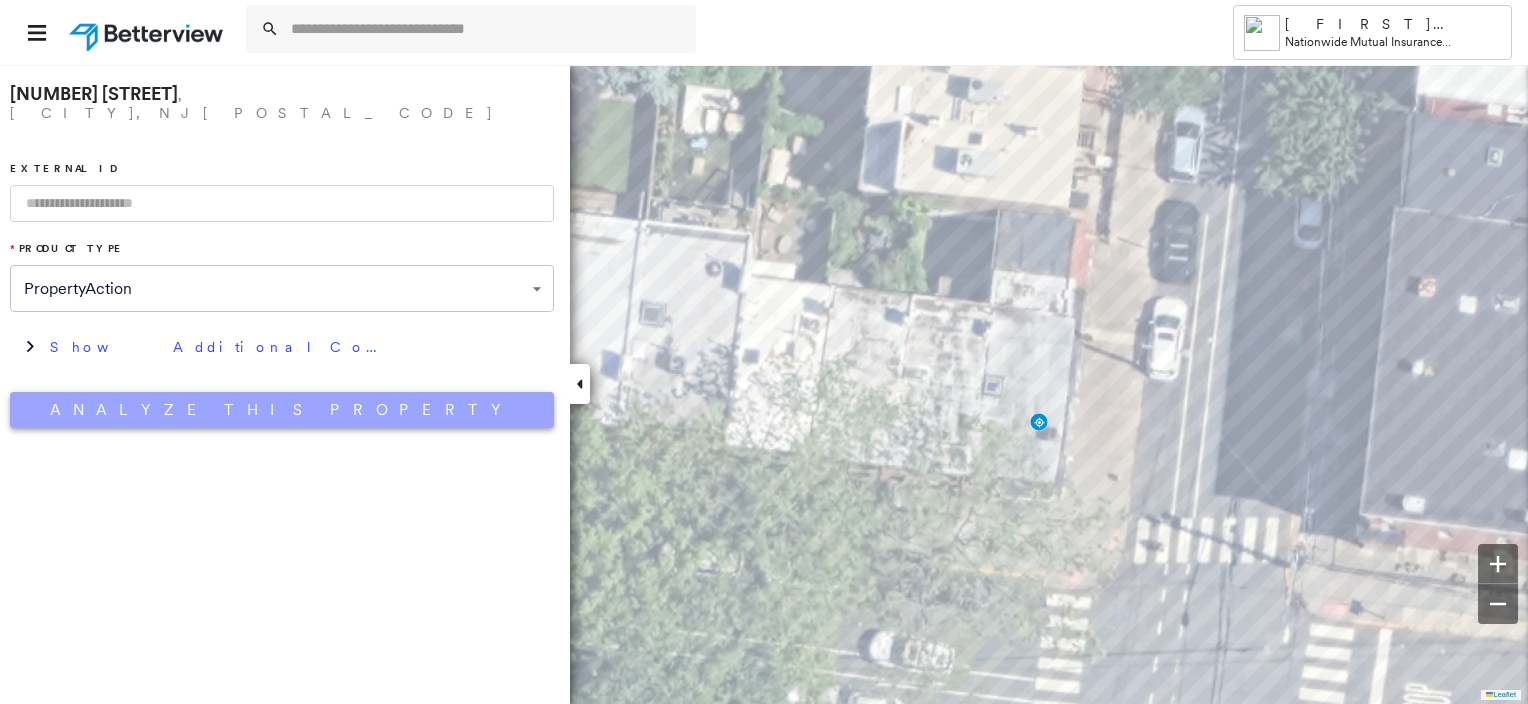 click on "Analyze This Property" at bounding box center (282, 410) 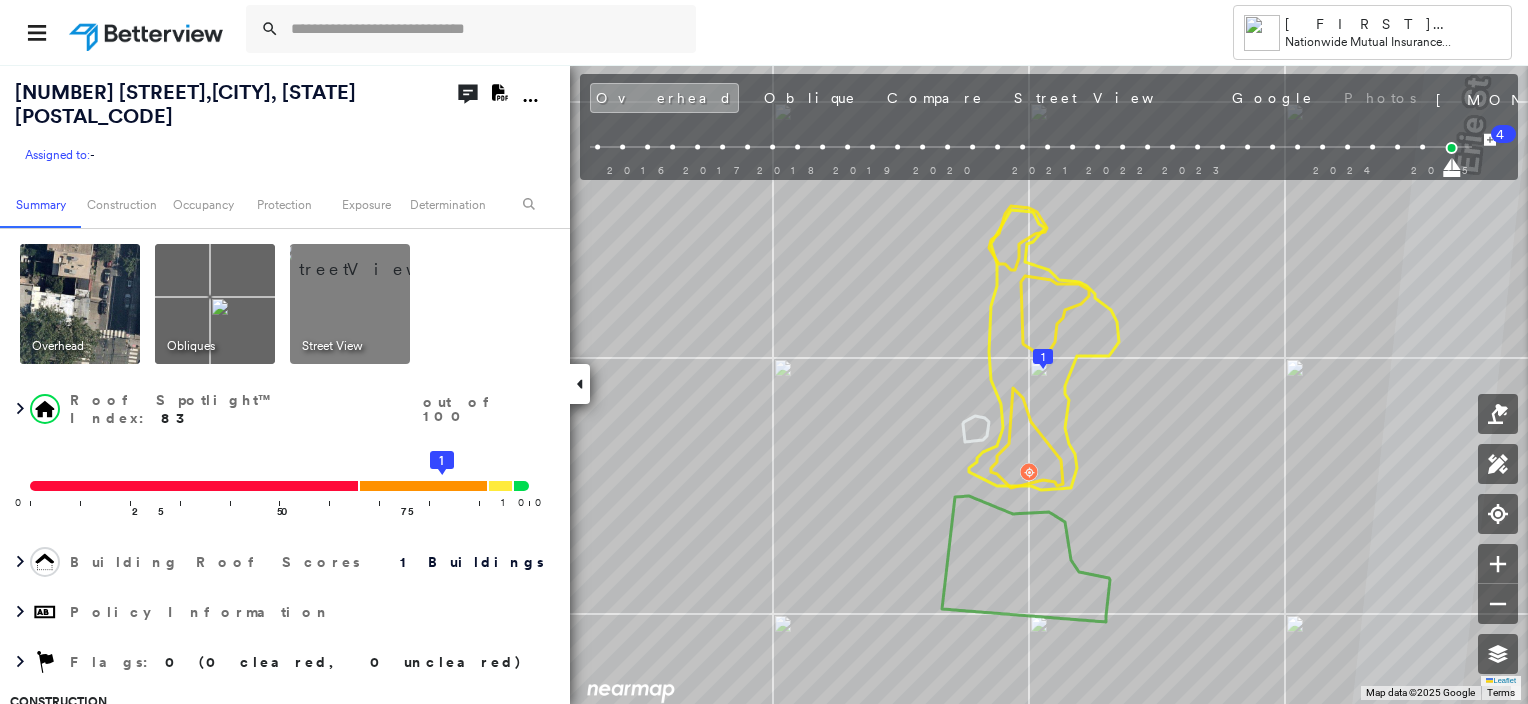 click 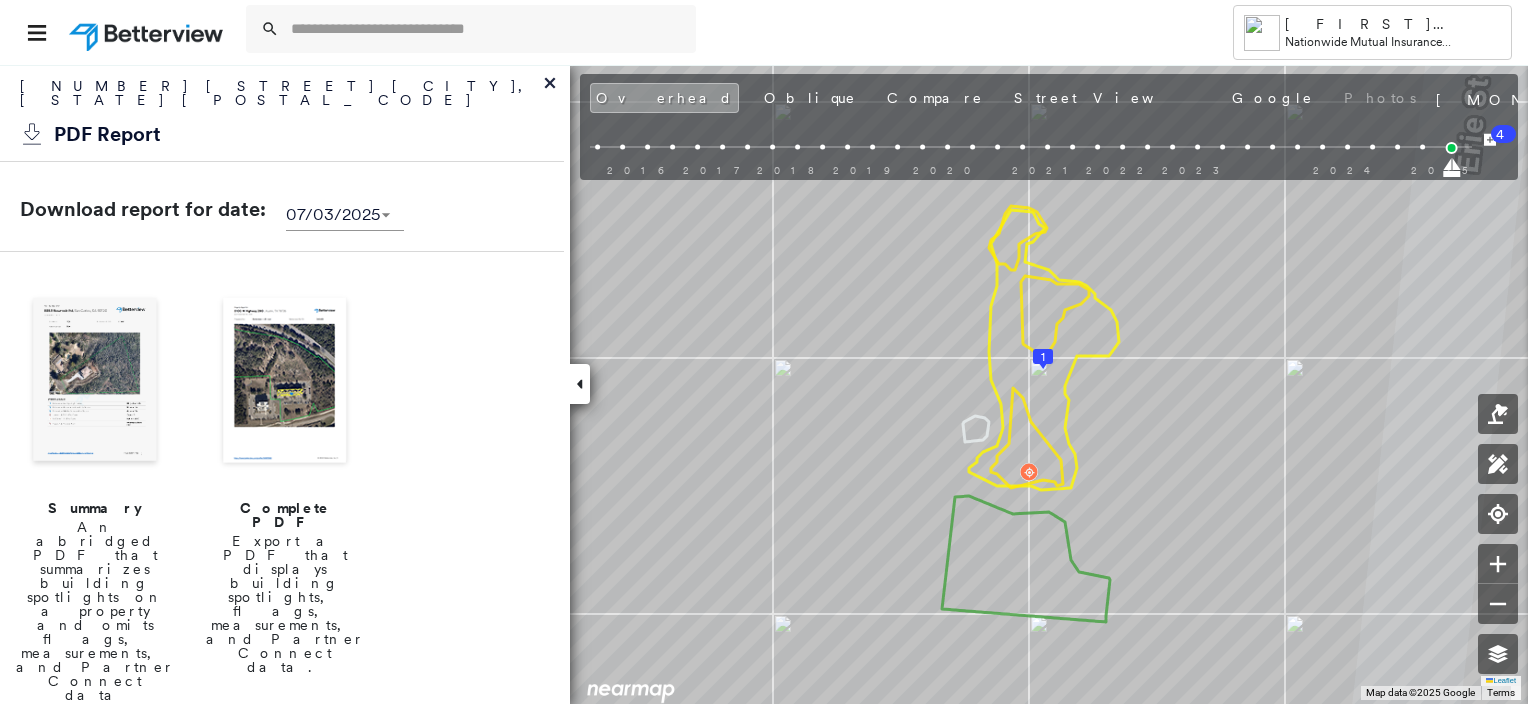 click at bounding box center [95, 382] 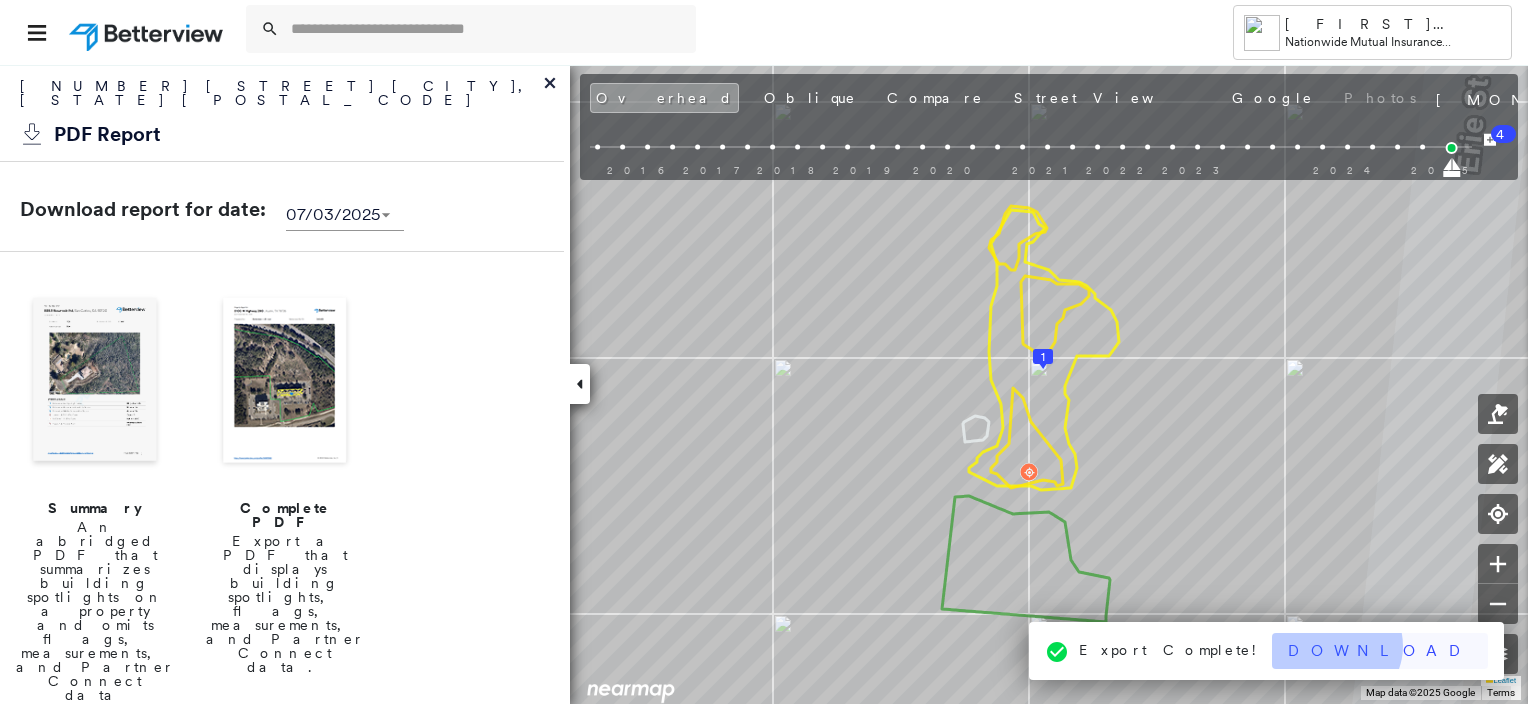 click on "Download" at bounding box center [1380, 651] 